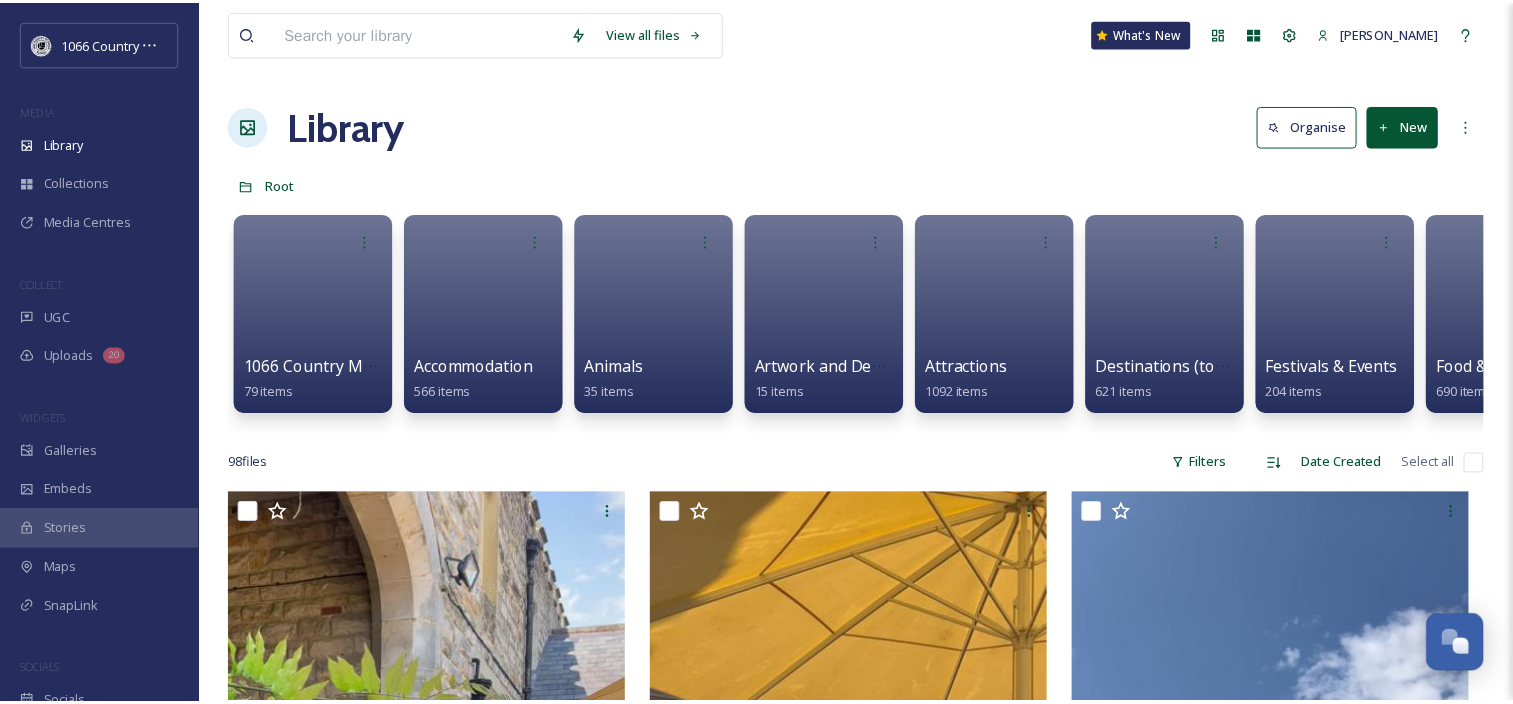 scroll, scrollTop: 0, scrollLeft: 0, axis: both 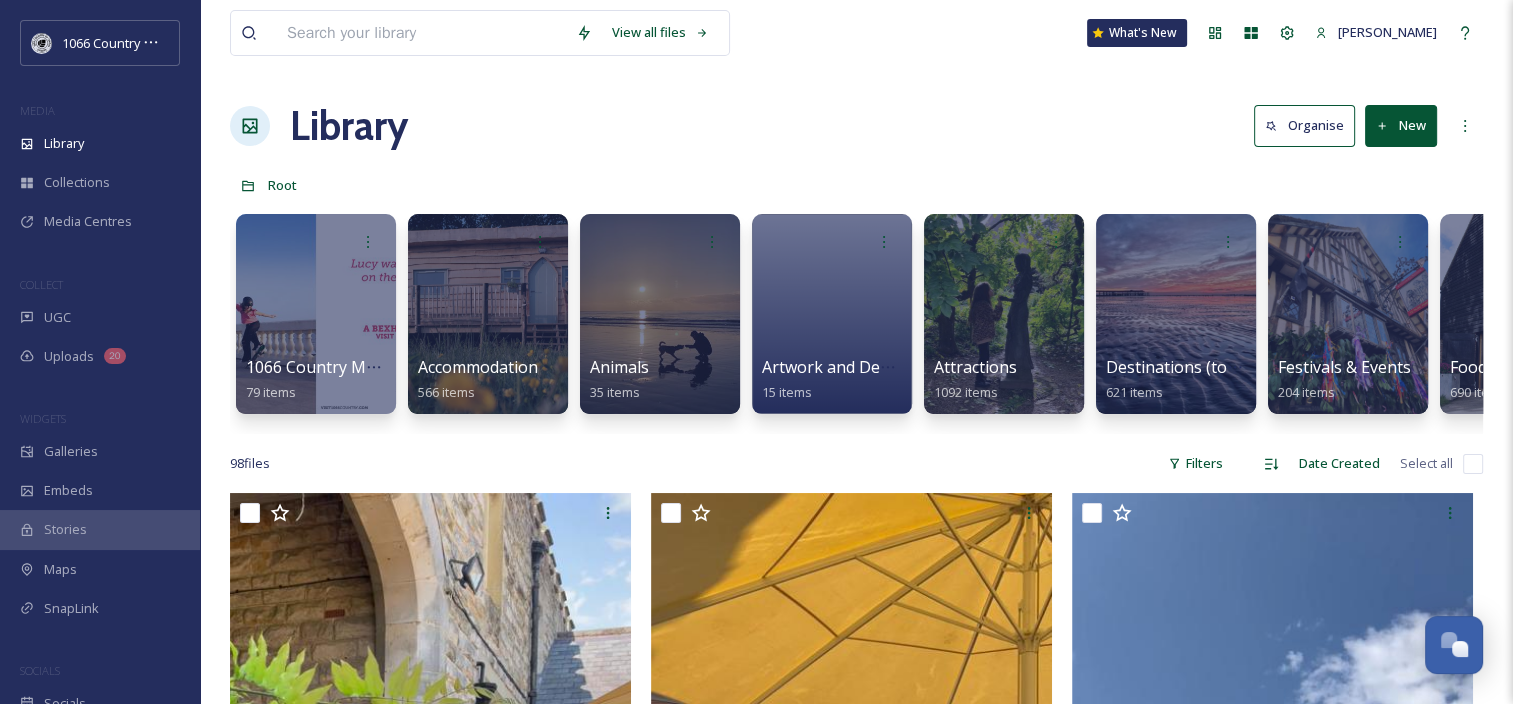 click at bounding box center [421, 33] 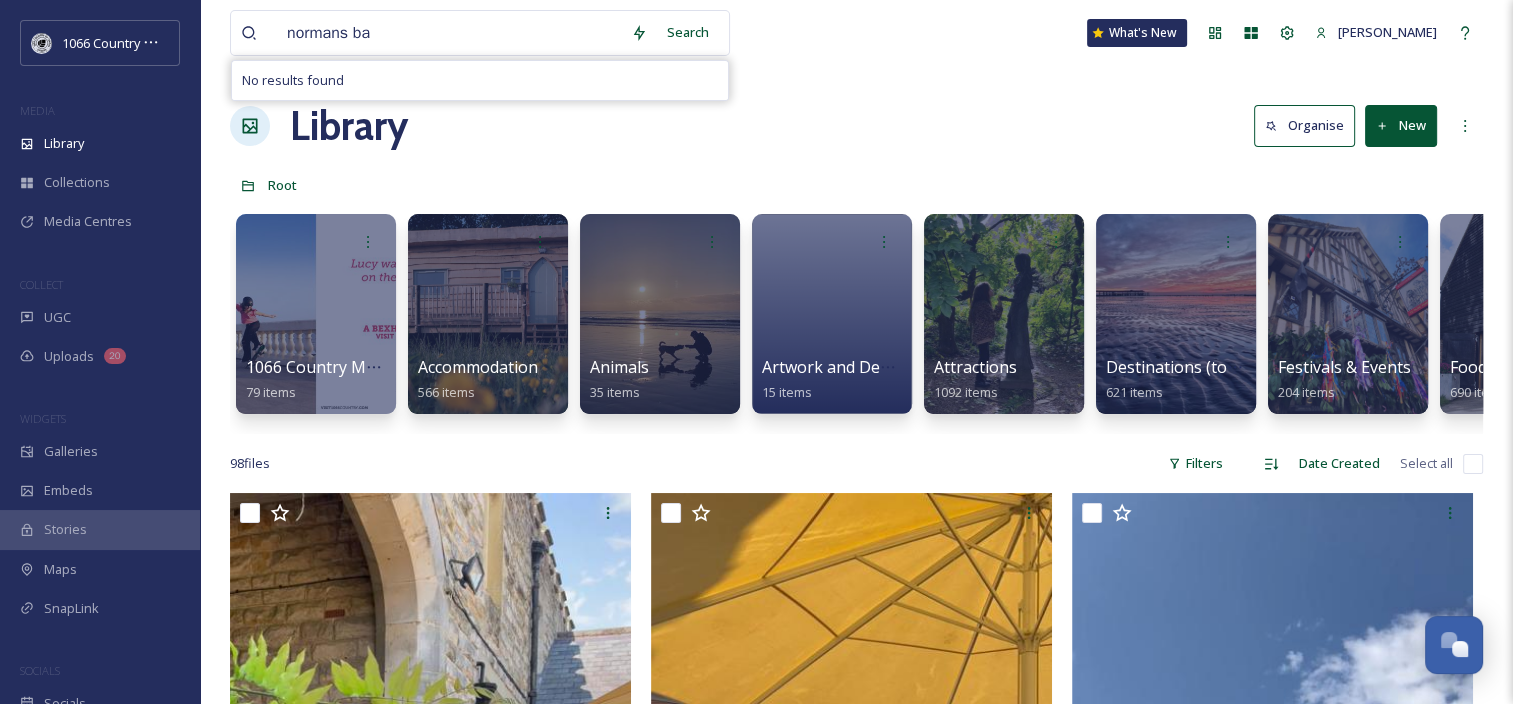type on "normans bay" 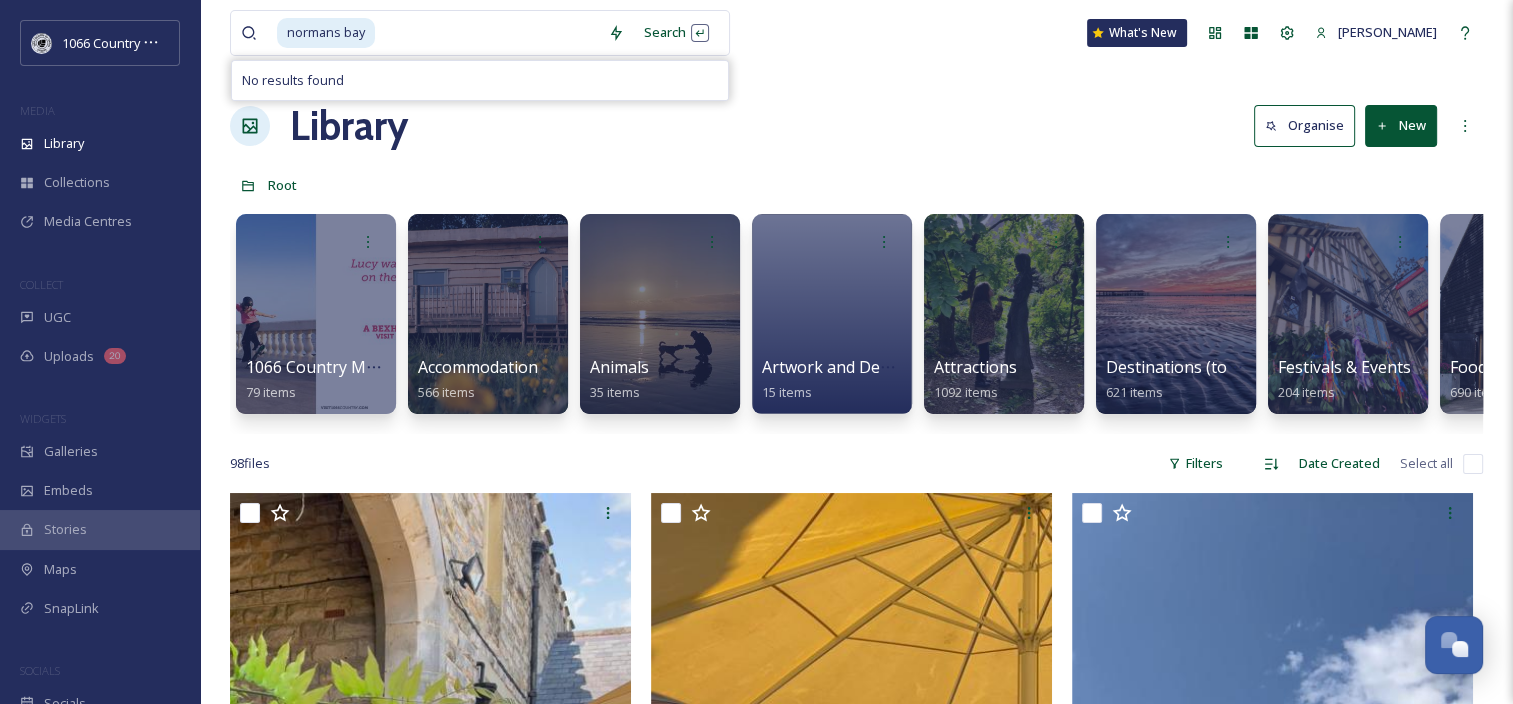 click at bounding box center [487, 33] 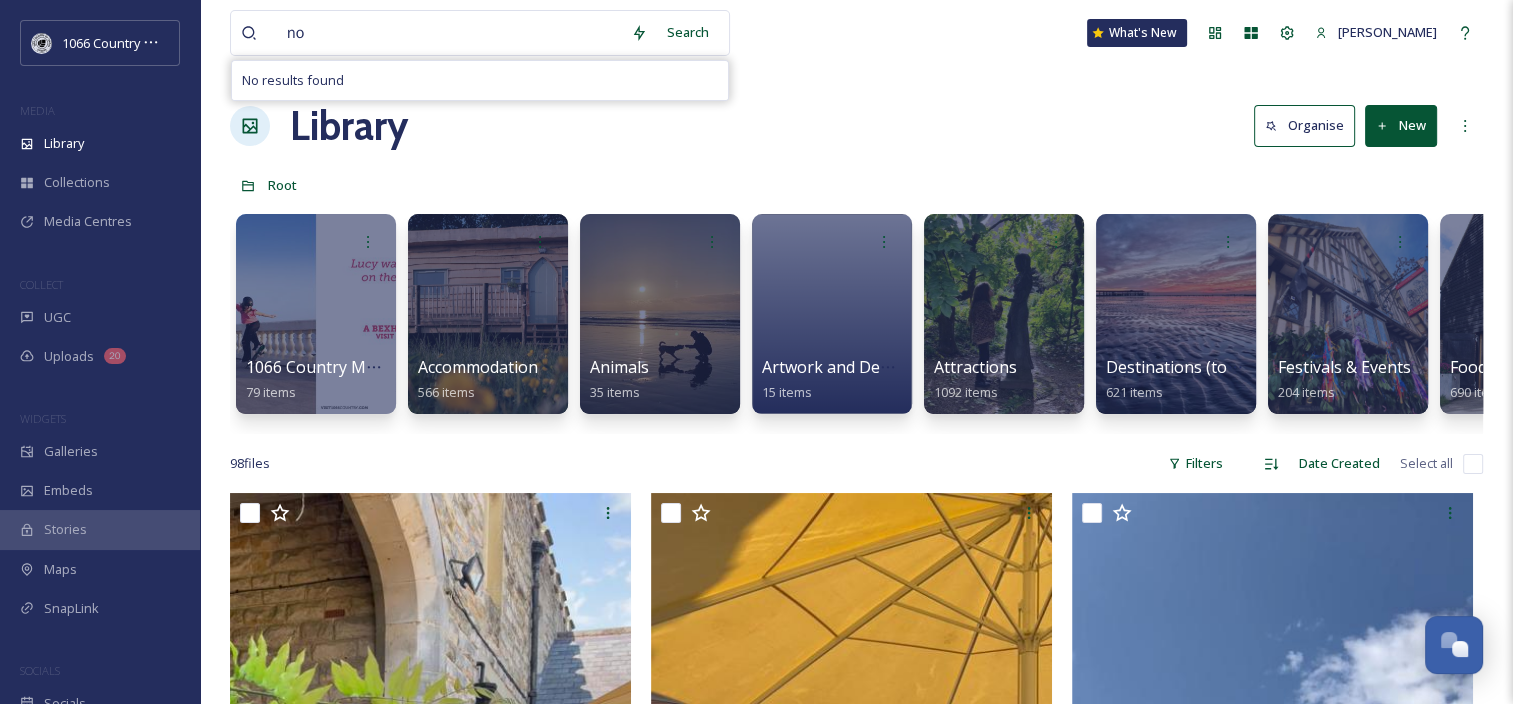 type on "n" 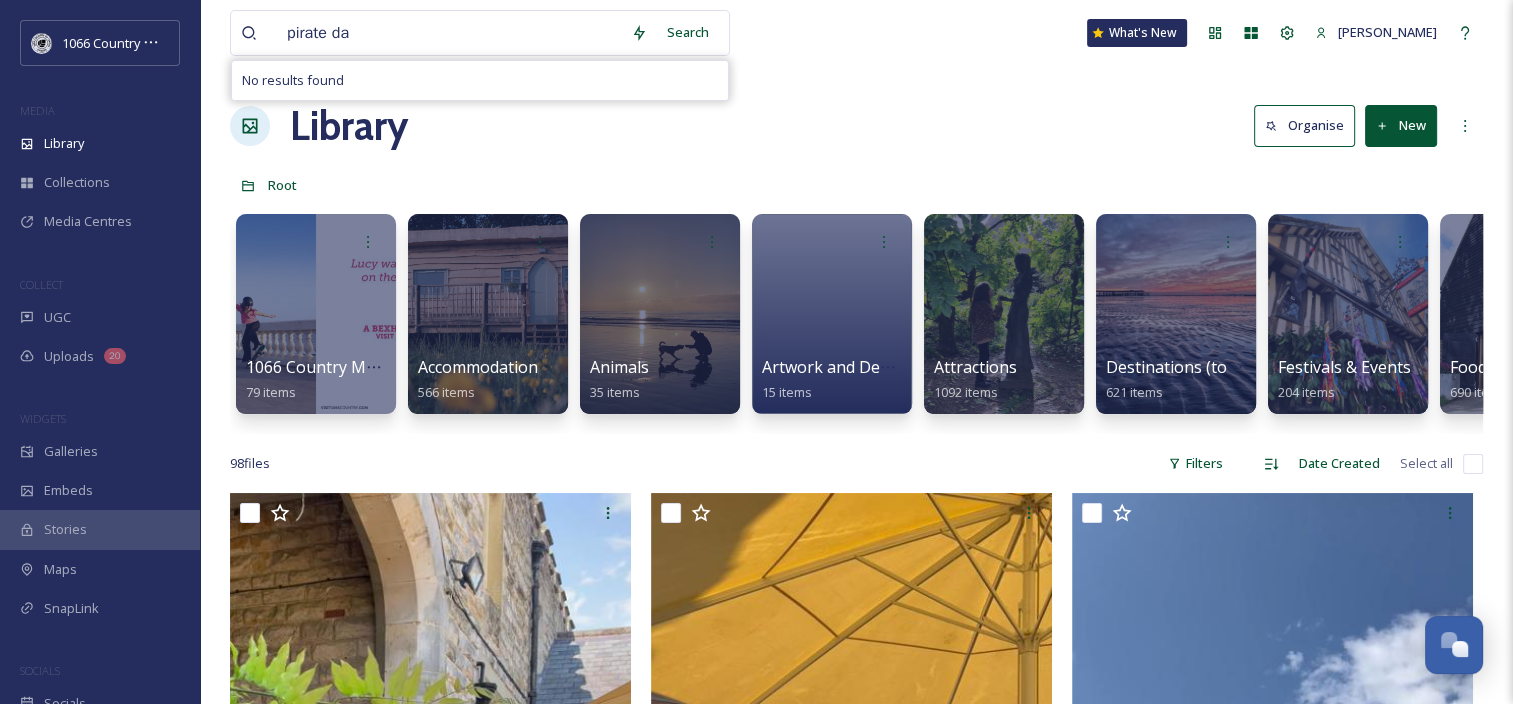 type on "pirate day" 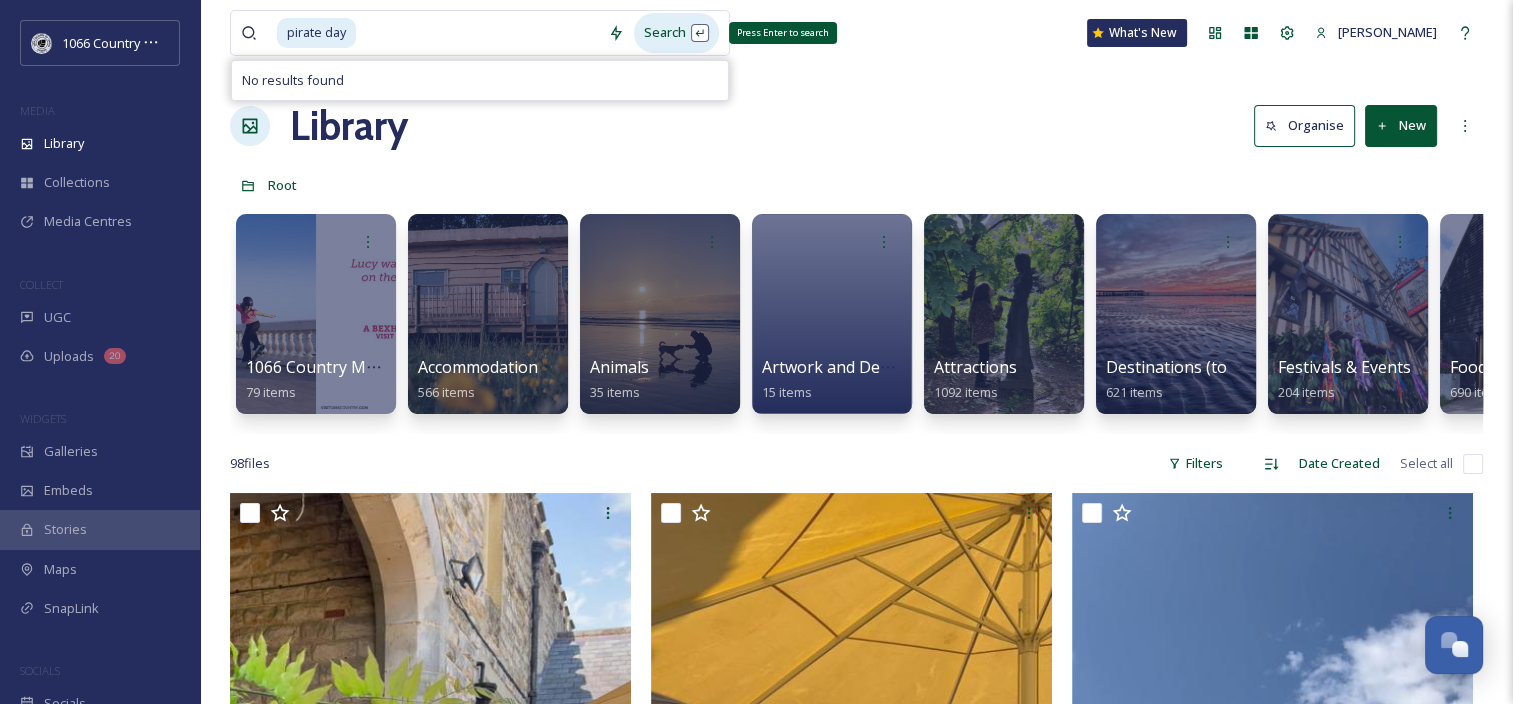 type 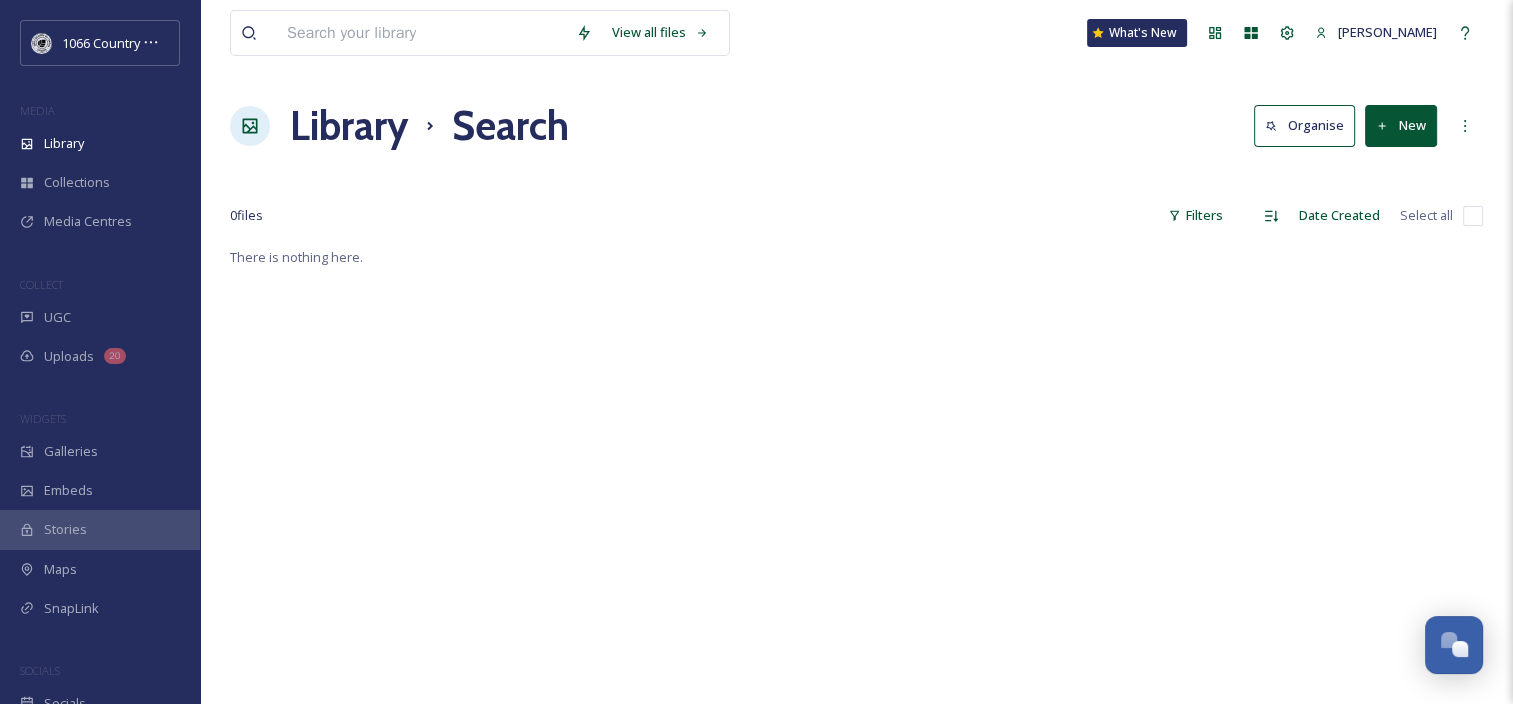 click on "Library" at bounding box center [349, 126] 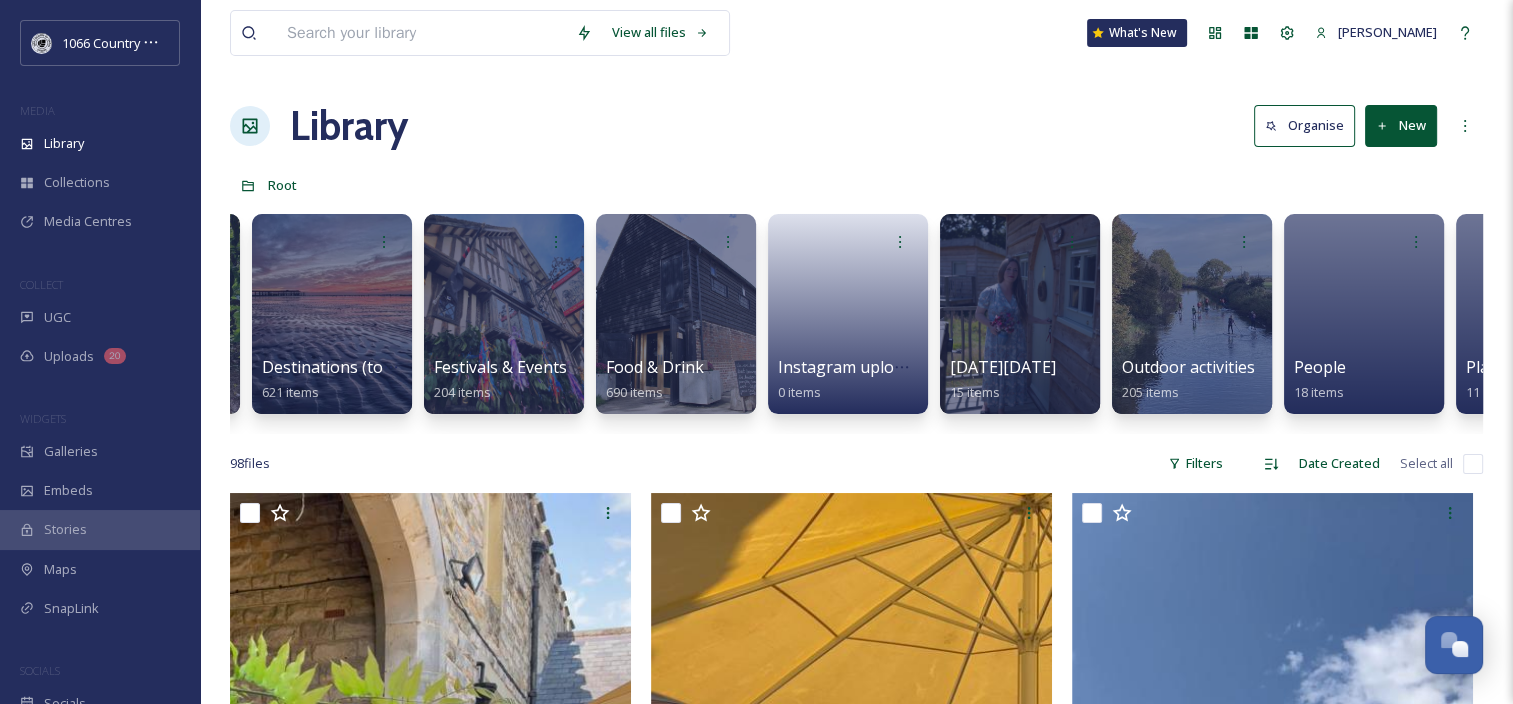 scroll, scrollTop: 0, scrollLeft: 853, axis: horizontal 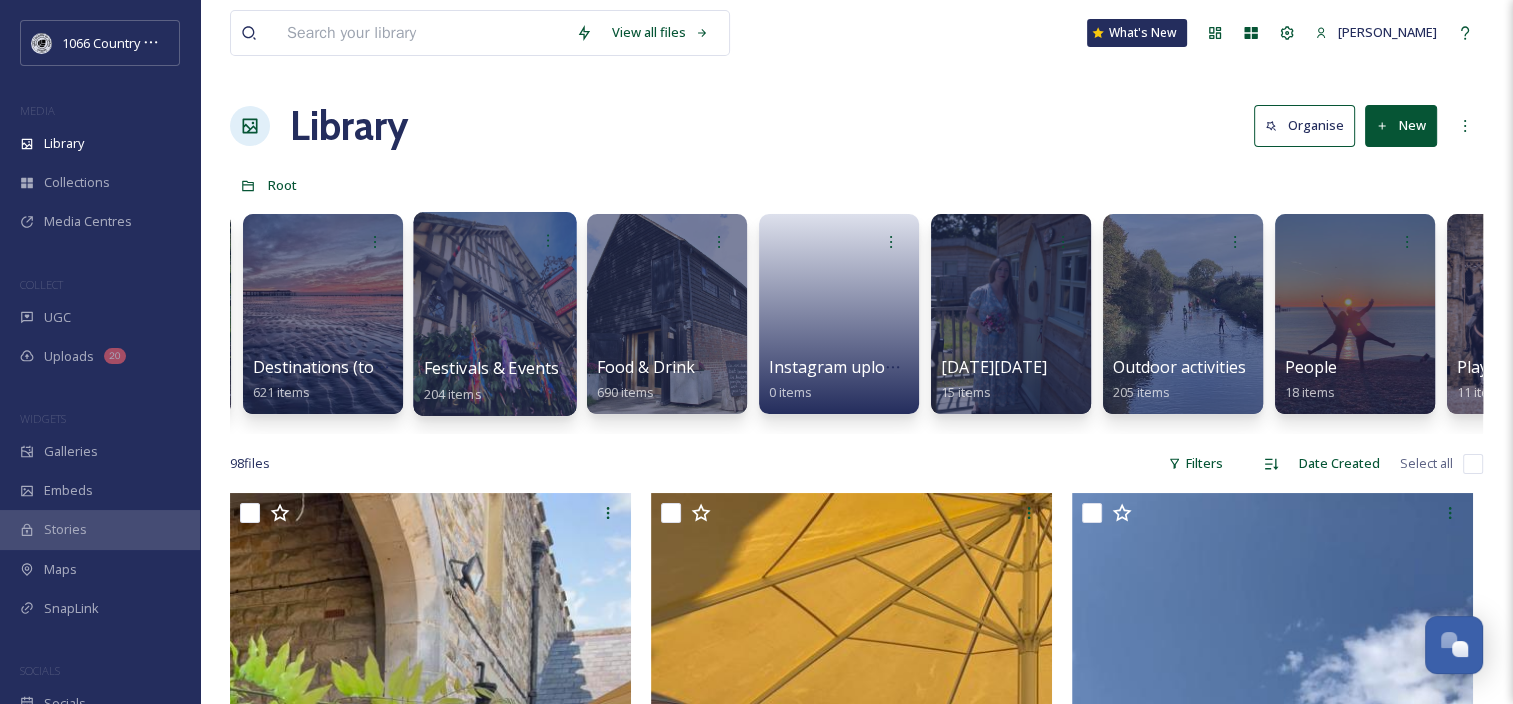 click at bounding box center (494, 314) 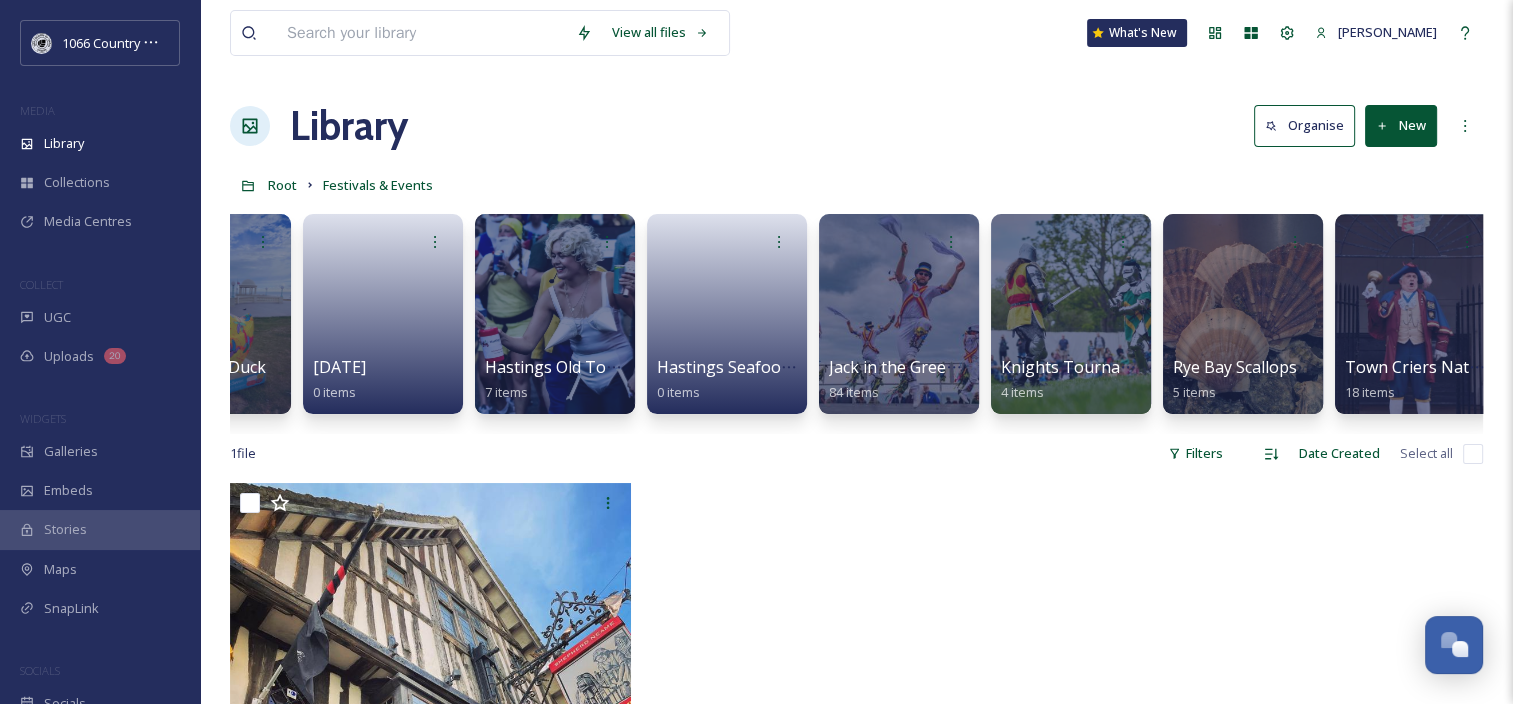 scroll, scrollTop: 0, scrollLeft: 983, axis: horizontal 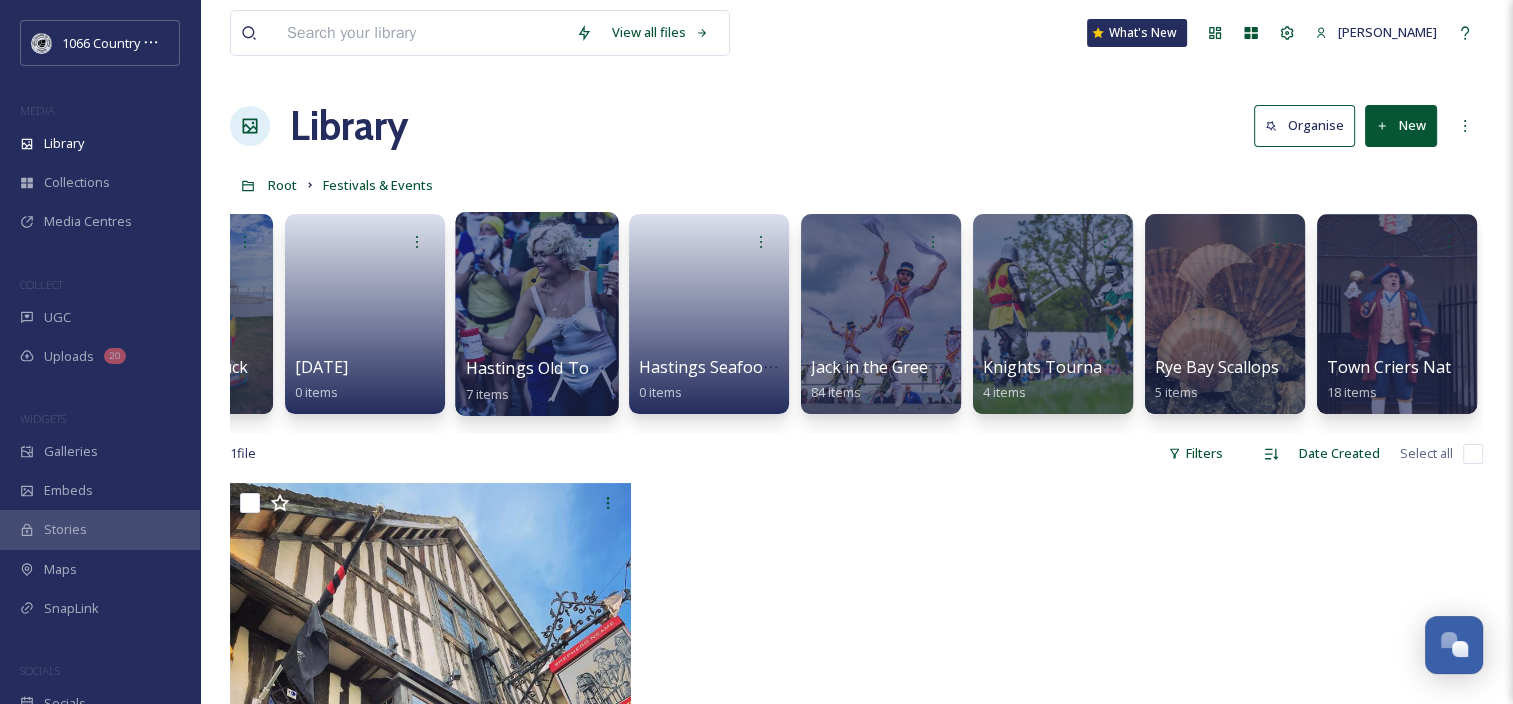 click at bounding box center (536, 314) 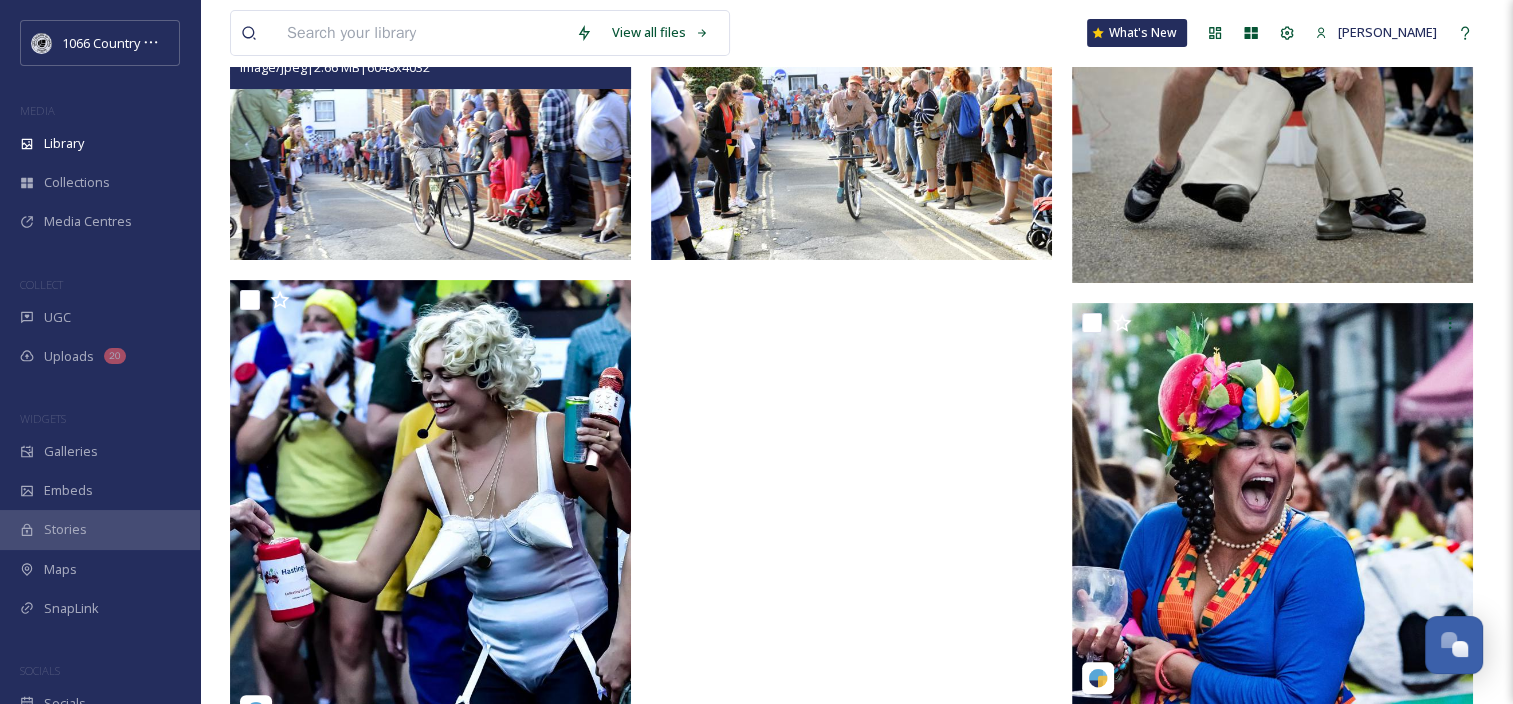 scroll, scrollTop: 533, scrollLeft: 0, axis: vertical 